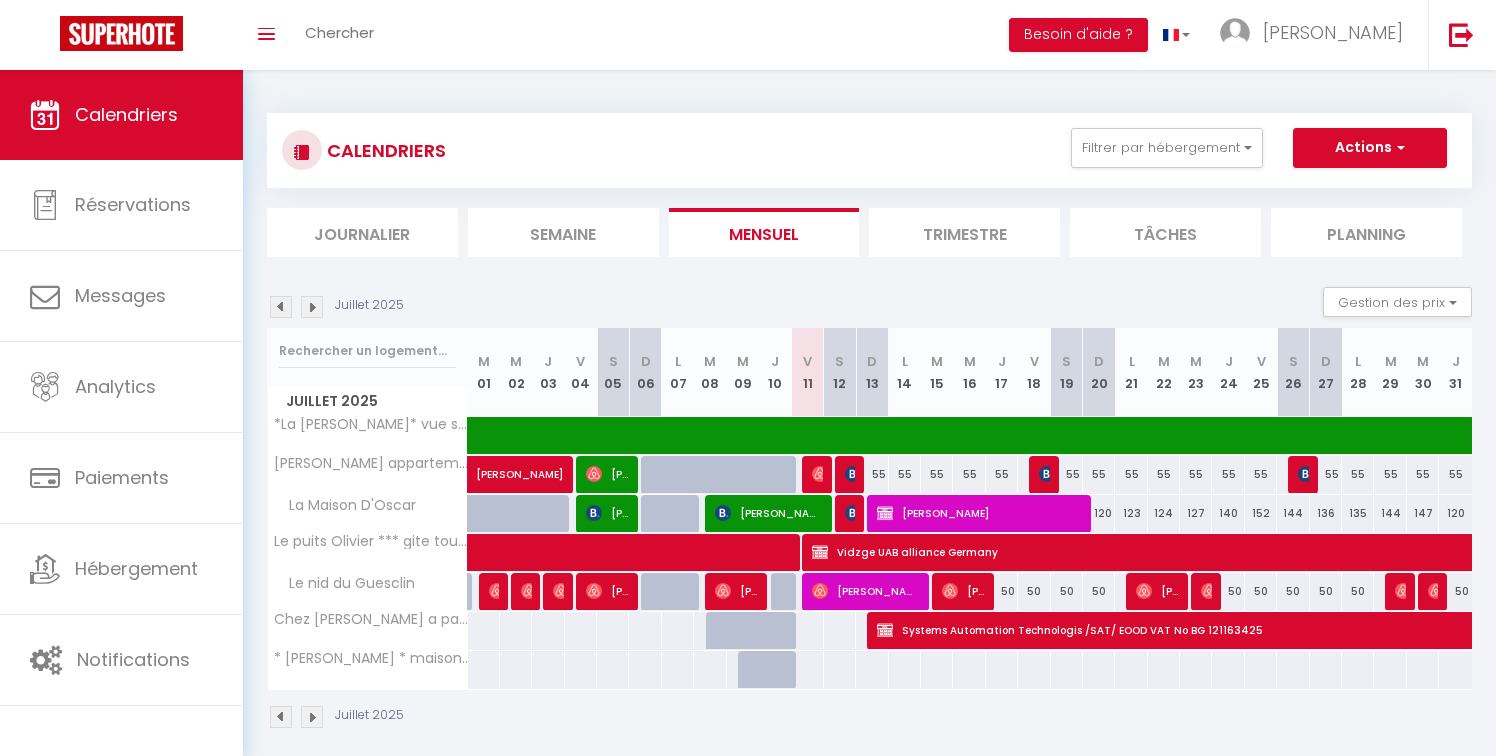 select 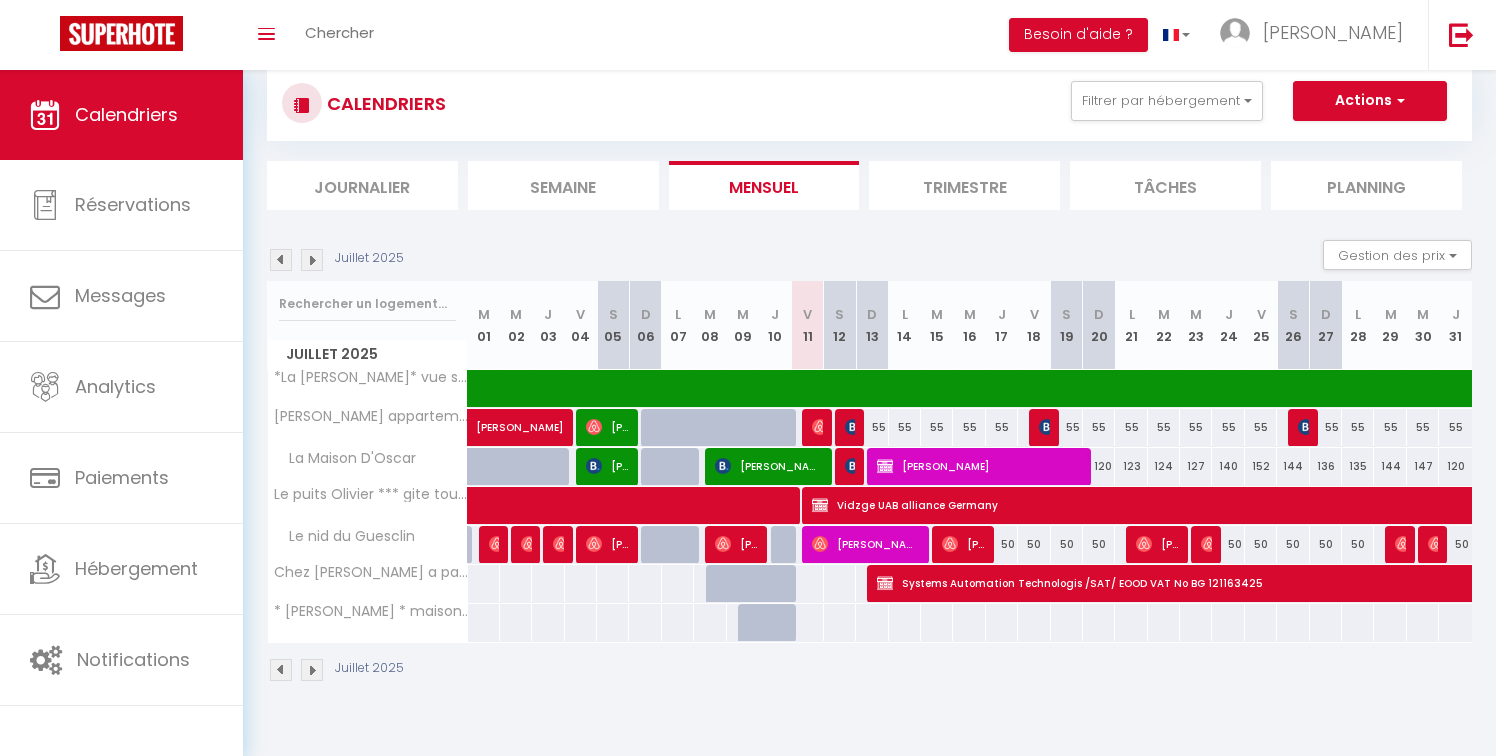 scroll, scrollTop: 0, scrollLeft: 0, axis: both 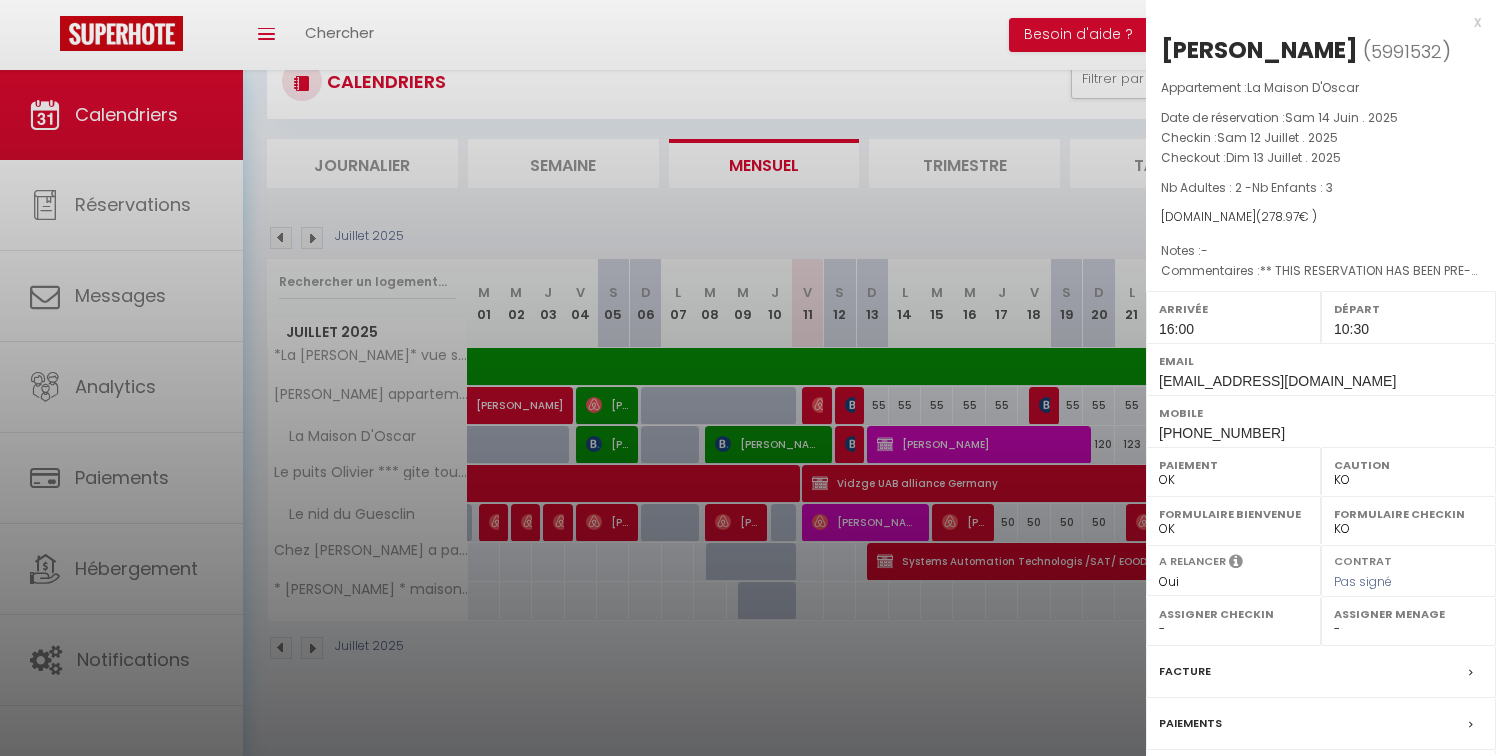 click at bounding box center (748, 378) 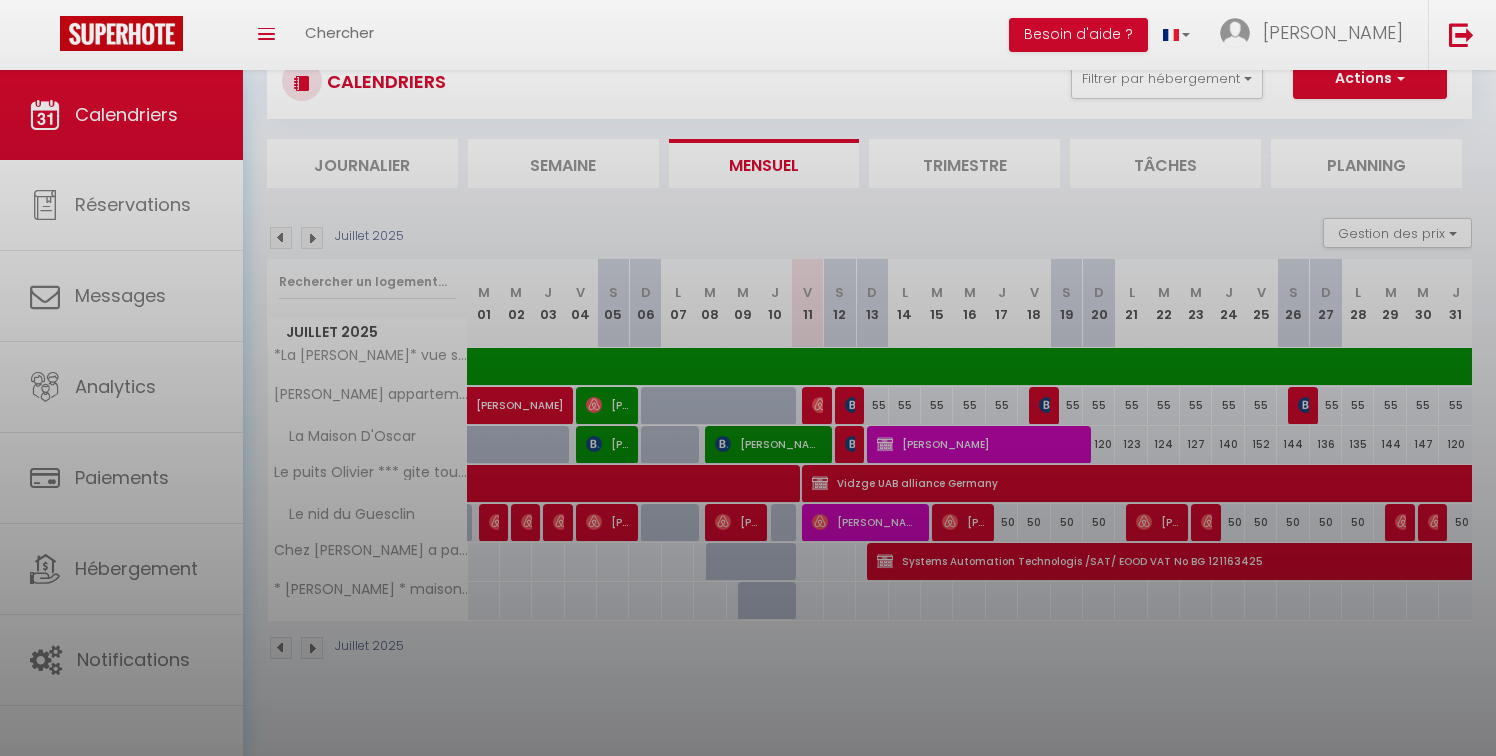 scroll, scrollTop: 70, scrollLeft: 0, axis: vertical 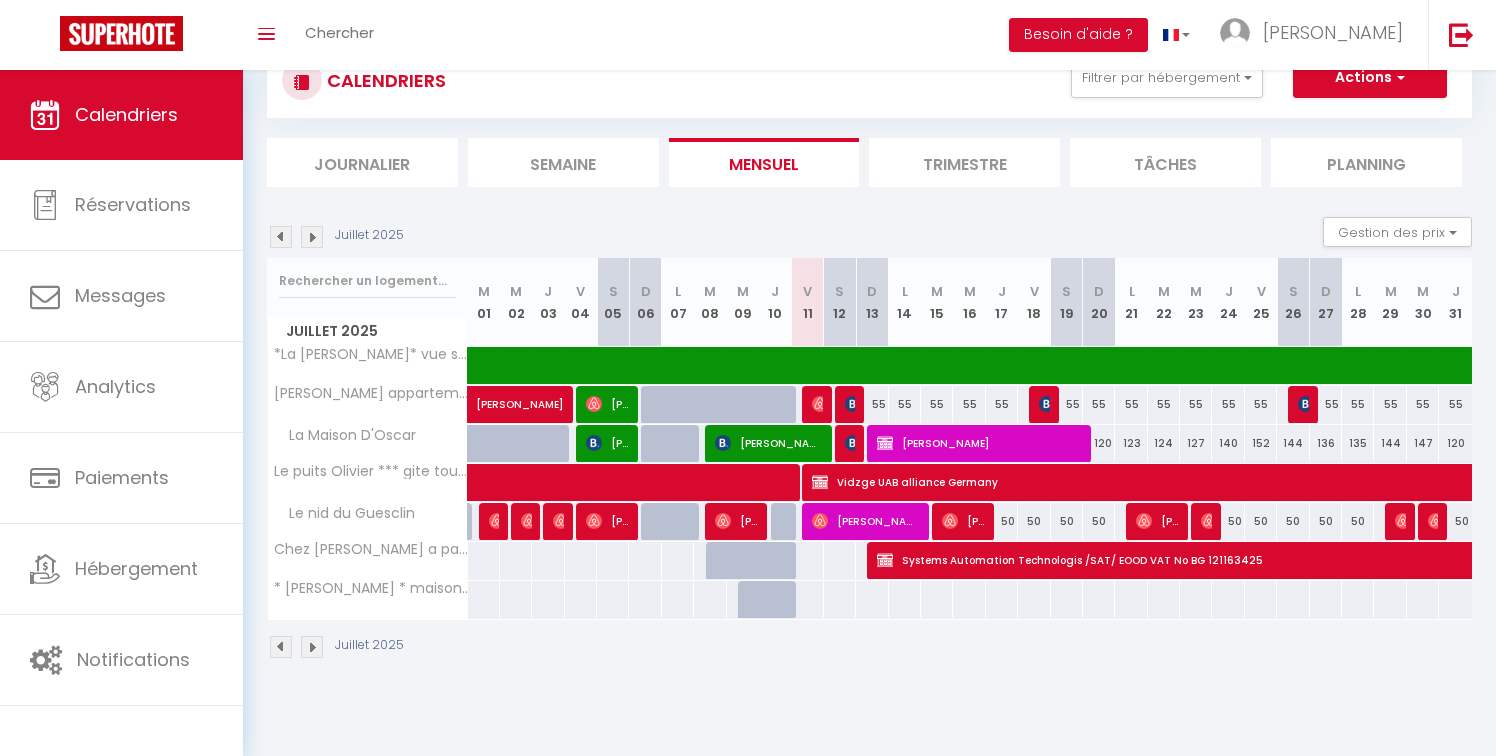 click at bounding box center (853, 404) 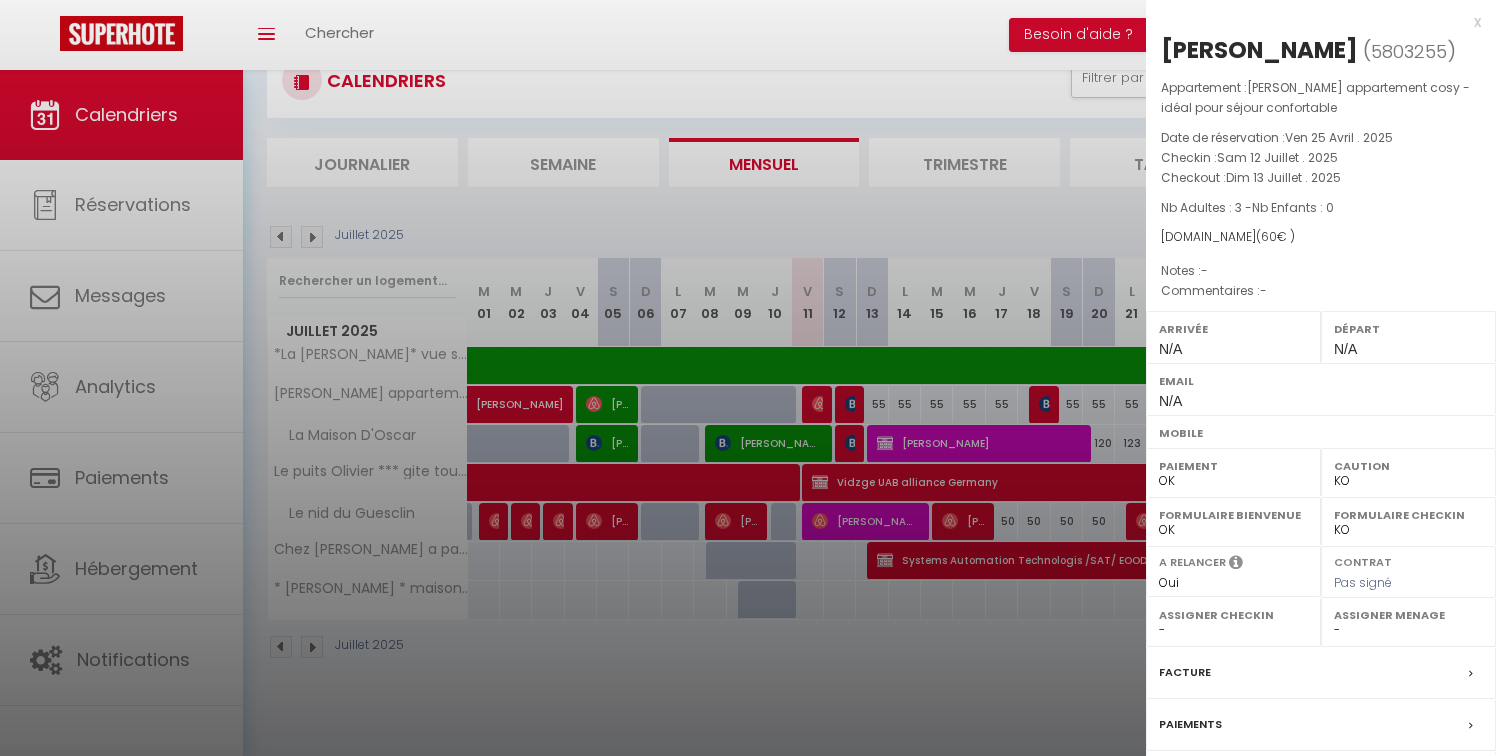click at bounding box center [748, 378] 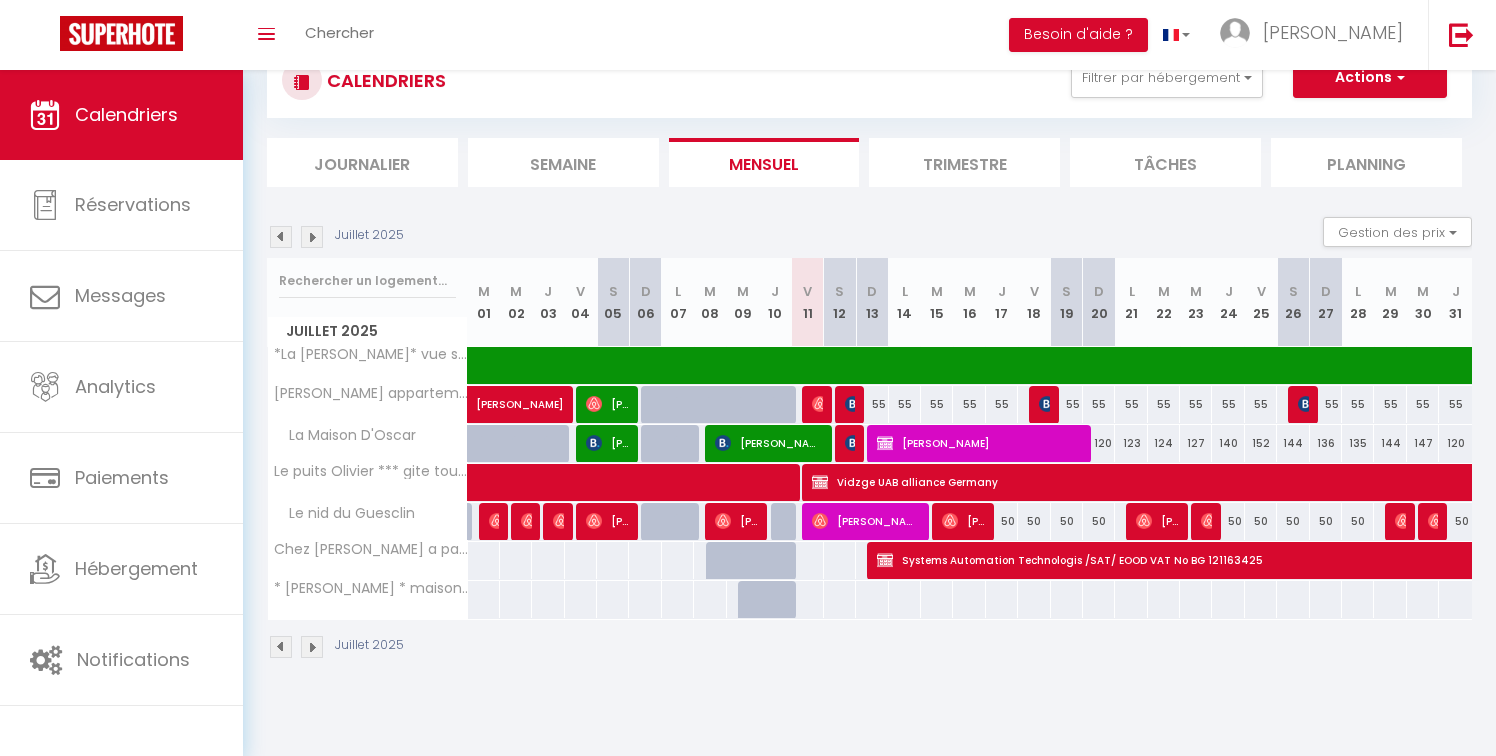 click at bounding box center (816, 405) 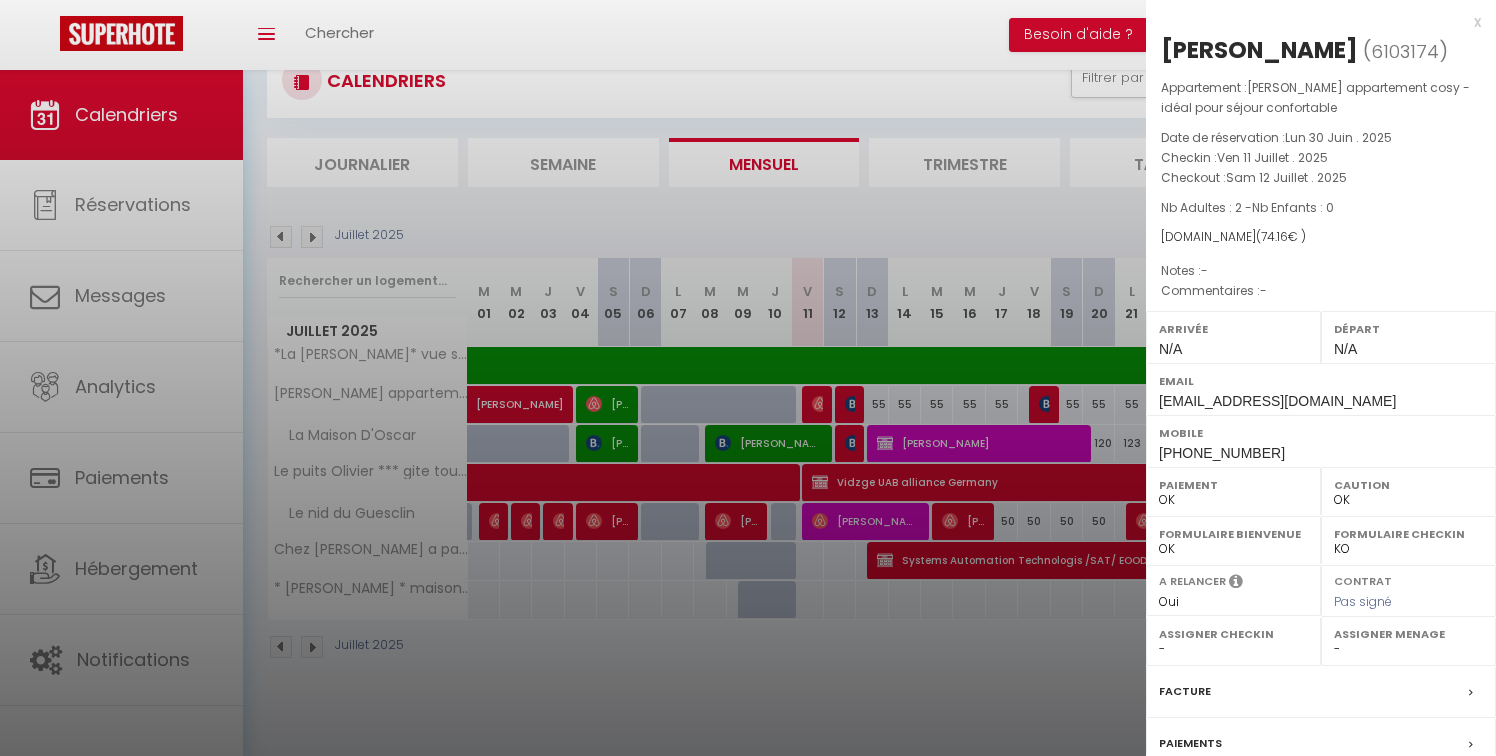 click at bounding box center (748, 378) 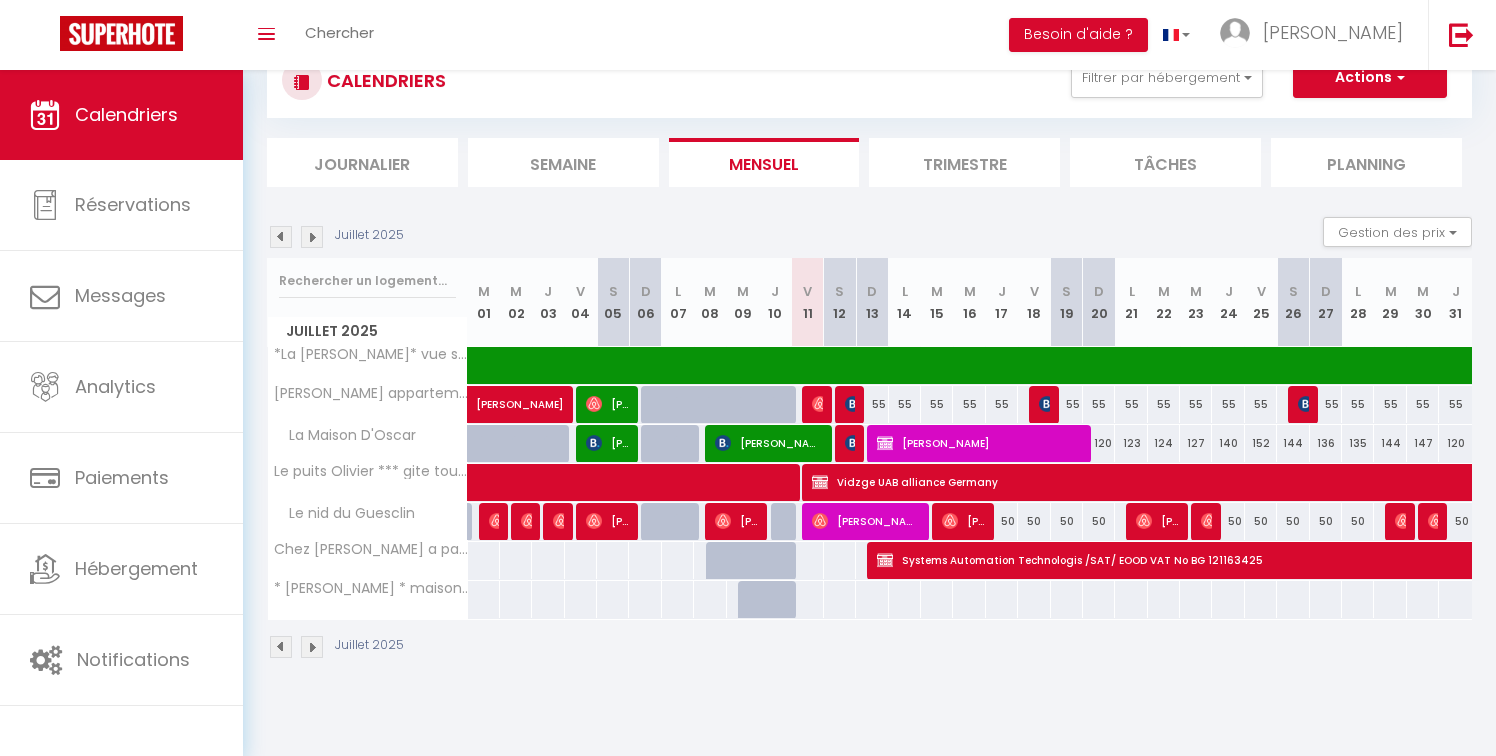 click at bounding box center [853, 404] 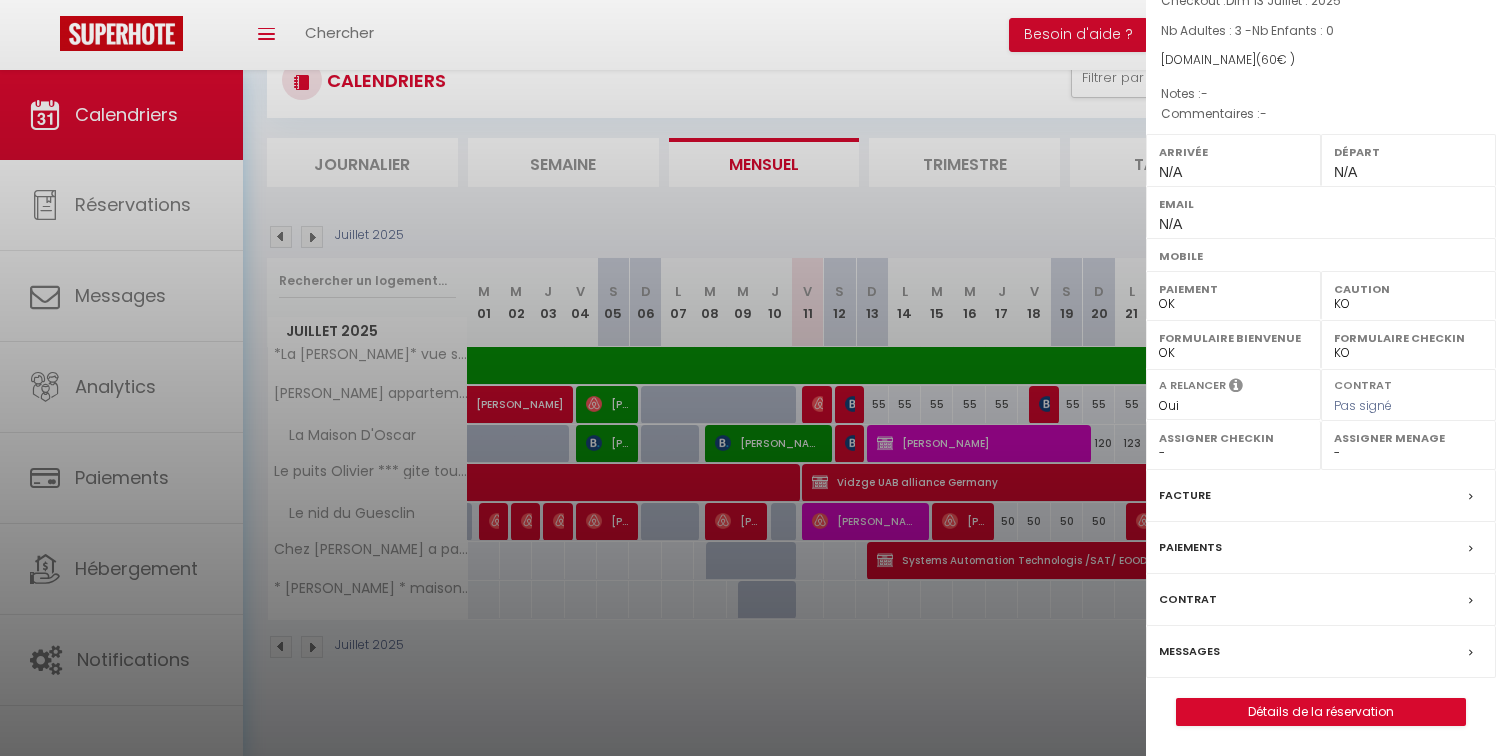 scroll, scrollTop: 198, scrollLeft: 0, axis: vertical 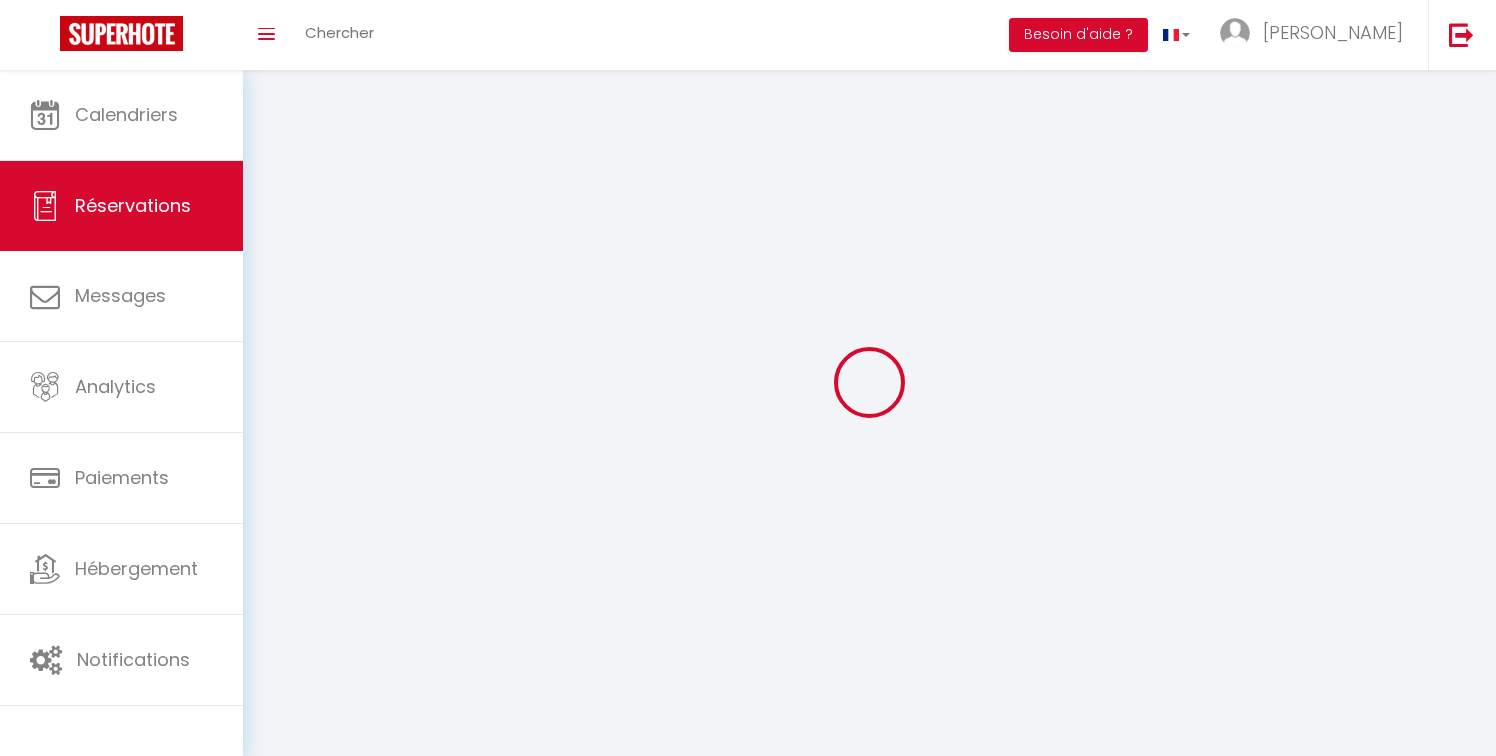 select 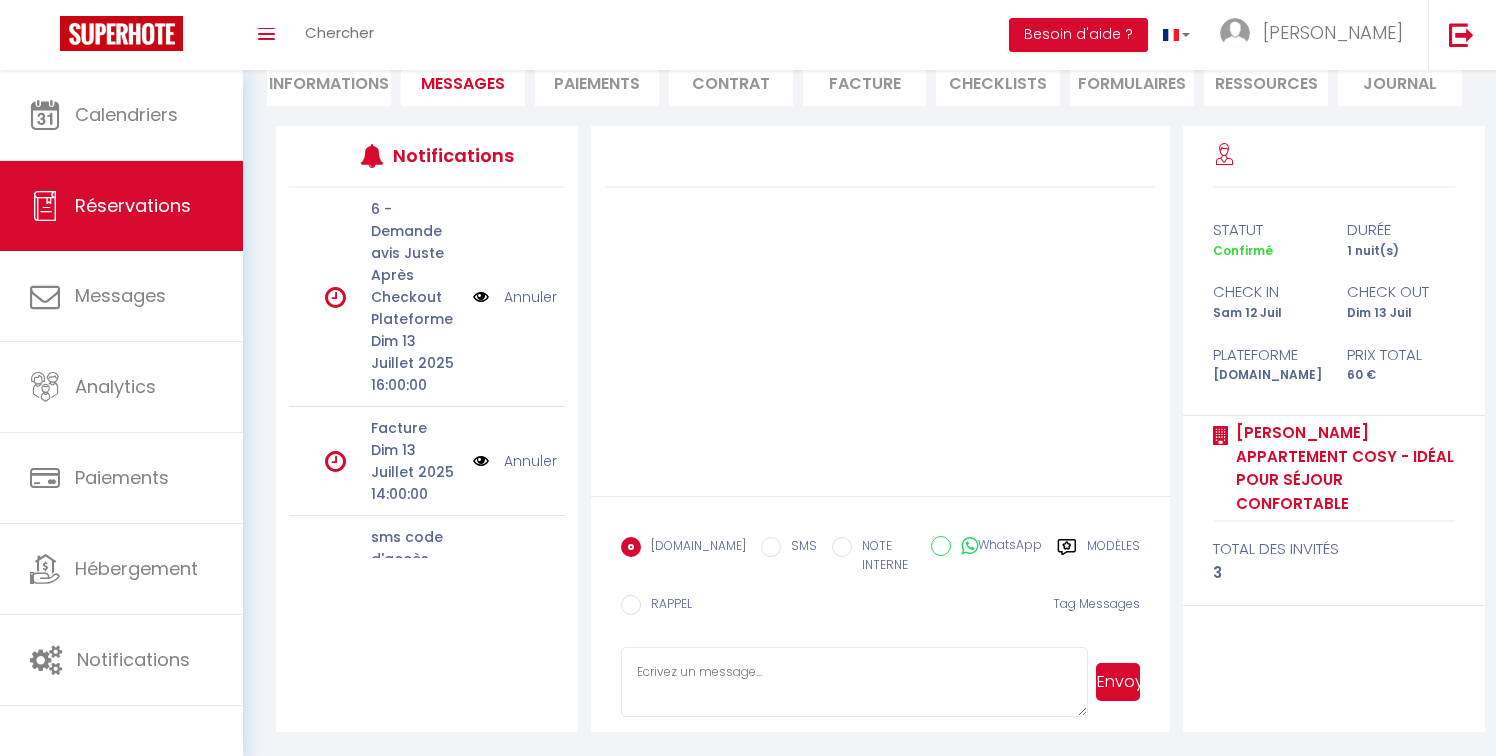 scroll, scrollTop: 204, scrollLeft: 0, axis: vertical 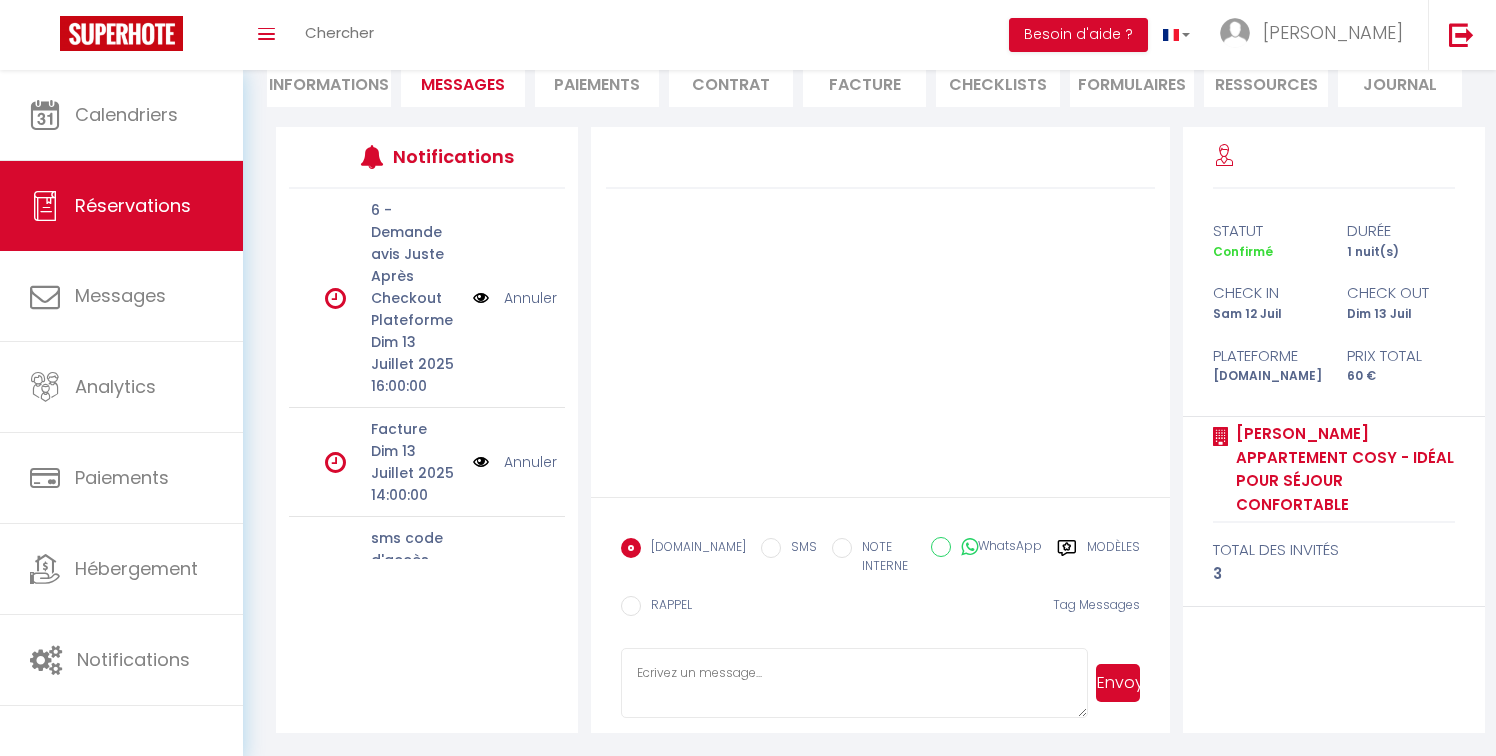 click on "Modèles" at bounding box center (1113, 558) 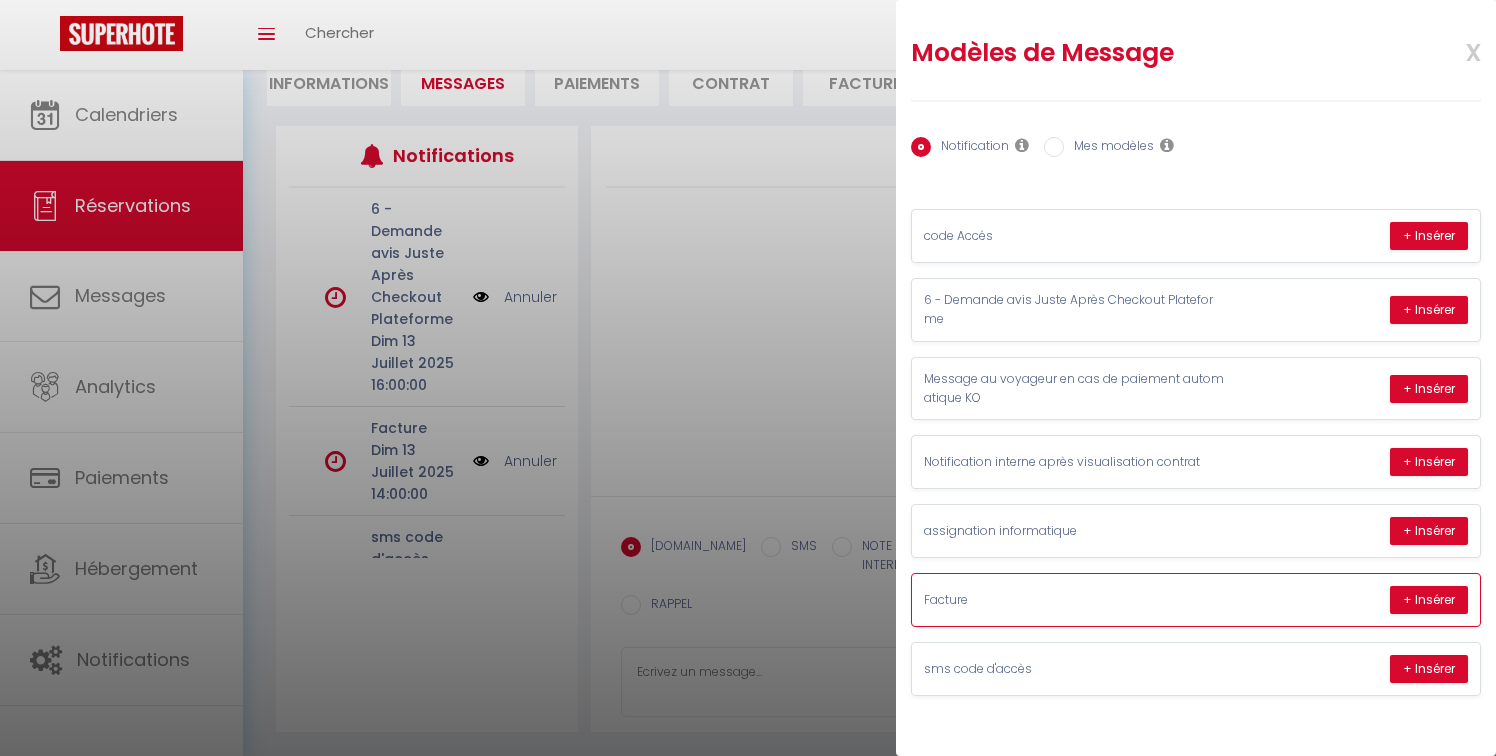 scroll, scrollTop: 204, scrollLeft: 0, axis: vertical 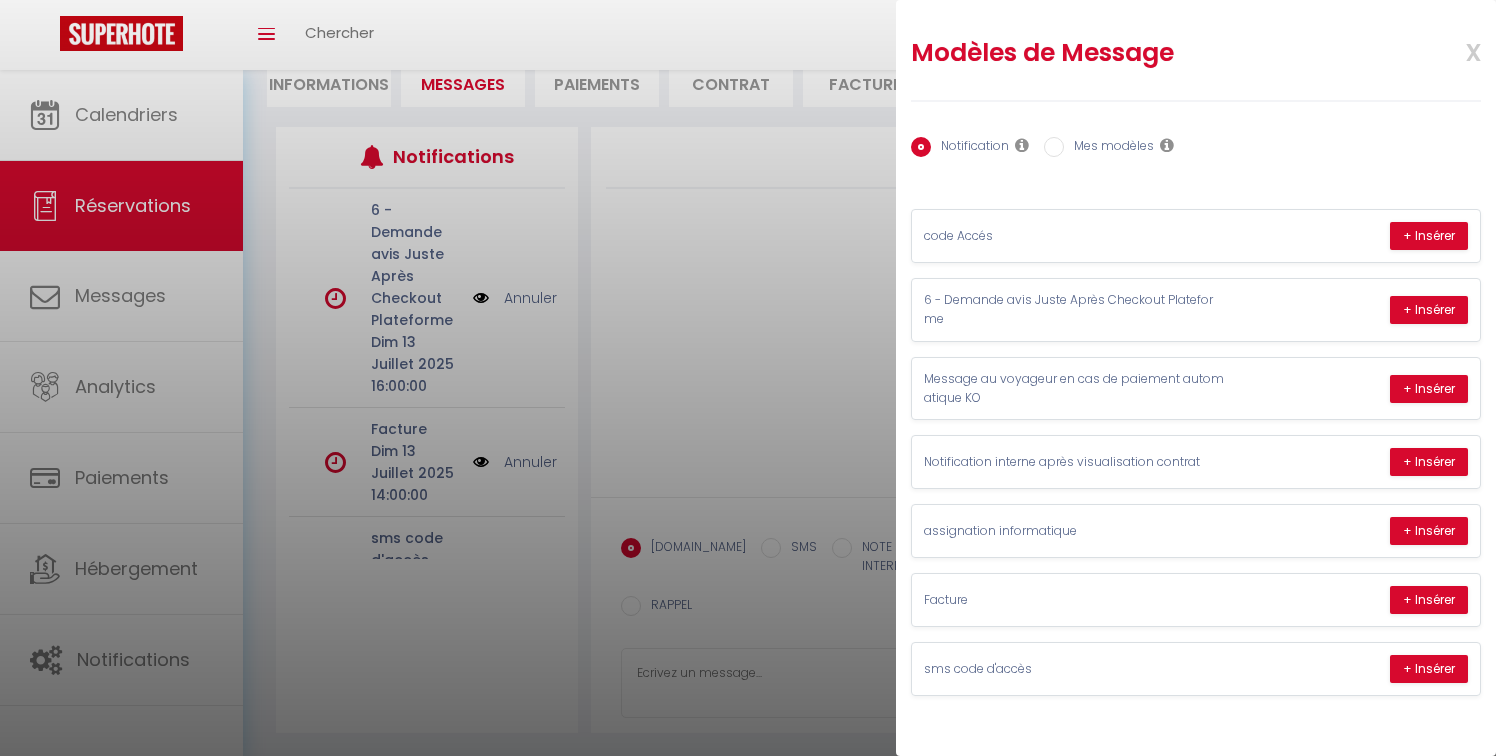 click on "Mes modèles" at bounding box center [1109, 148] 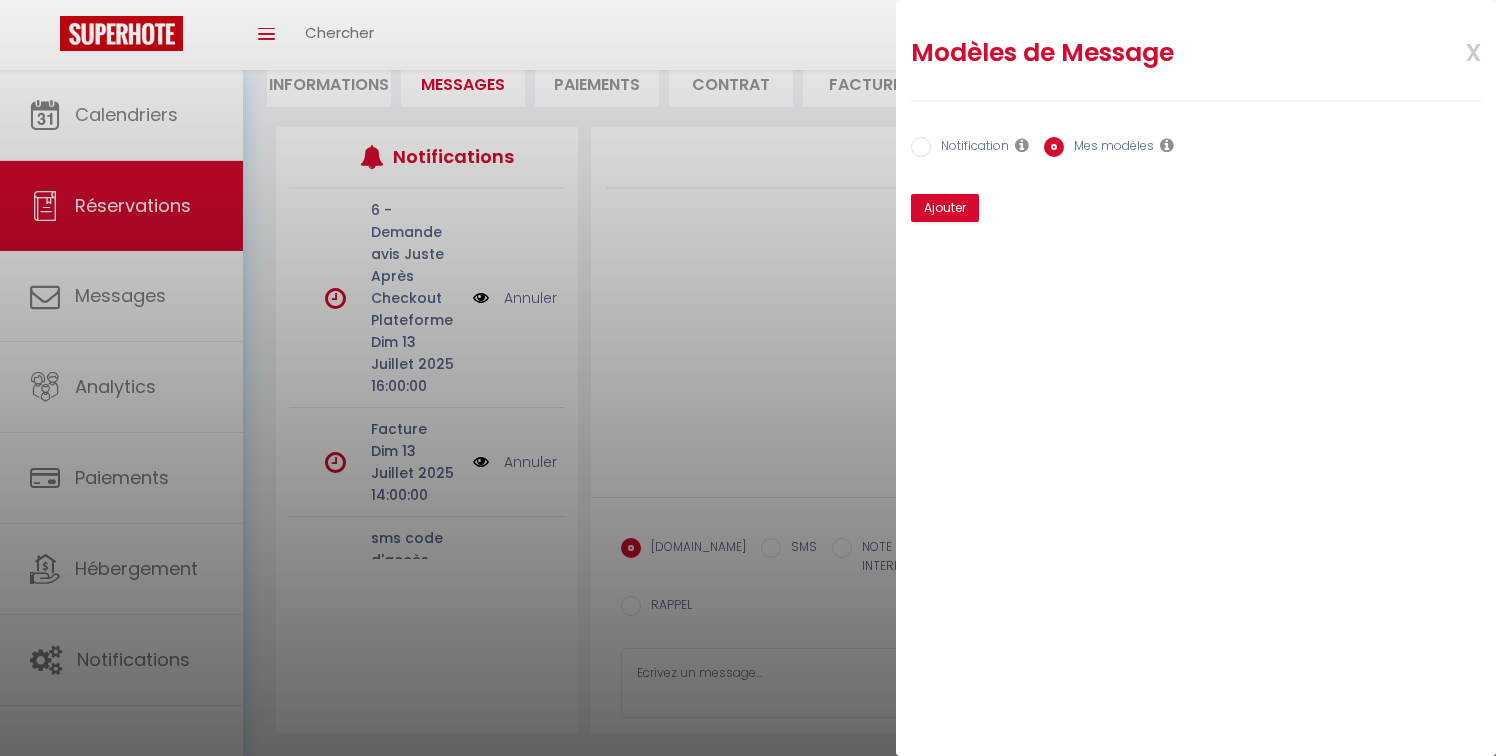 click on "Notification" at bounding box center [970, 148] 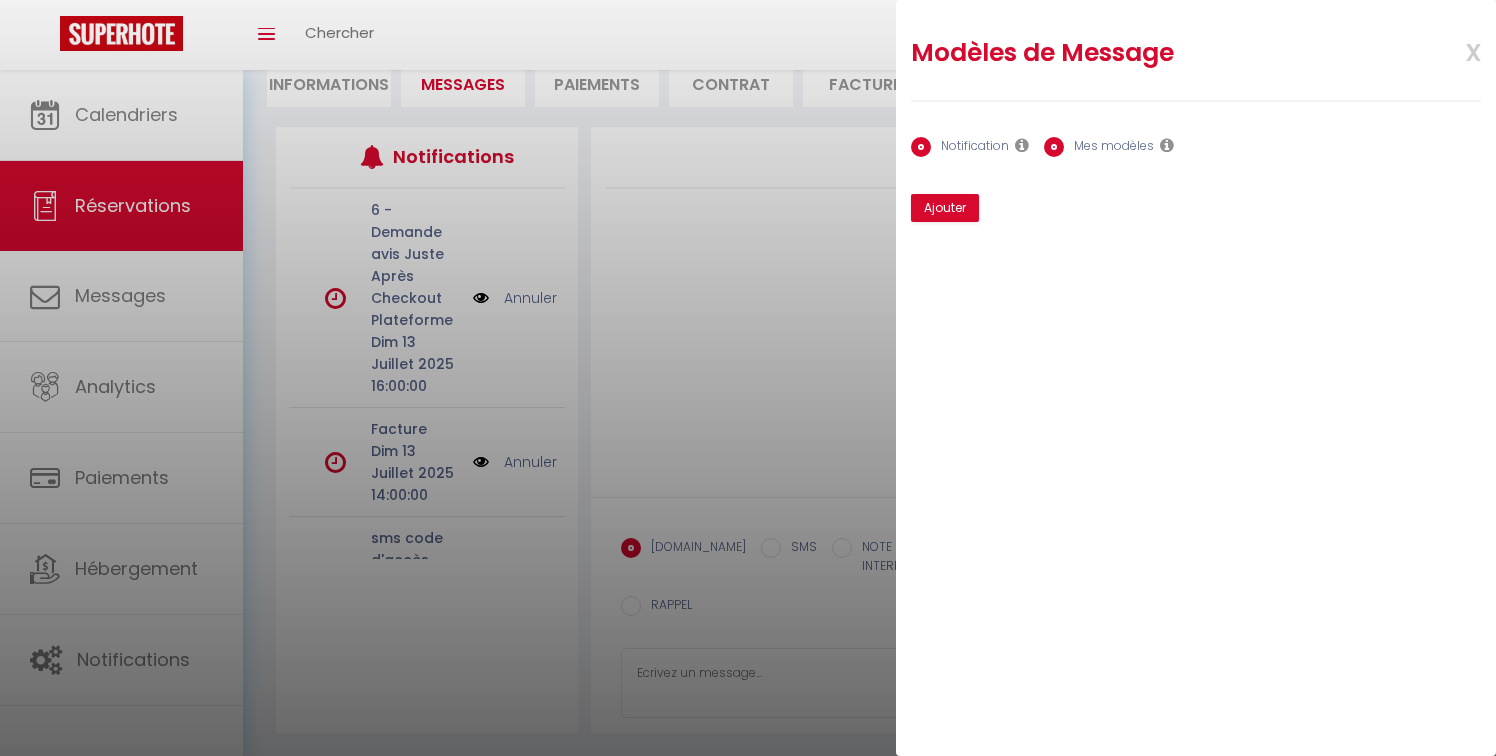 radio on "false" 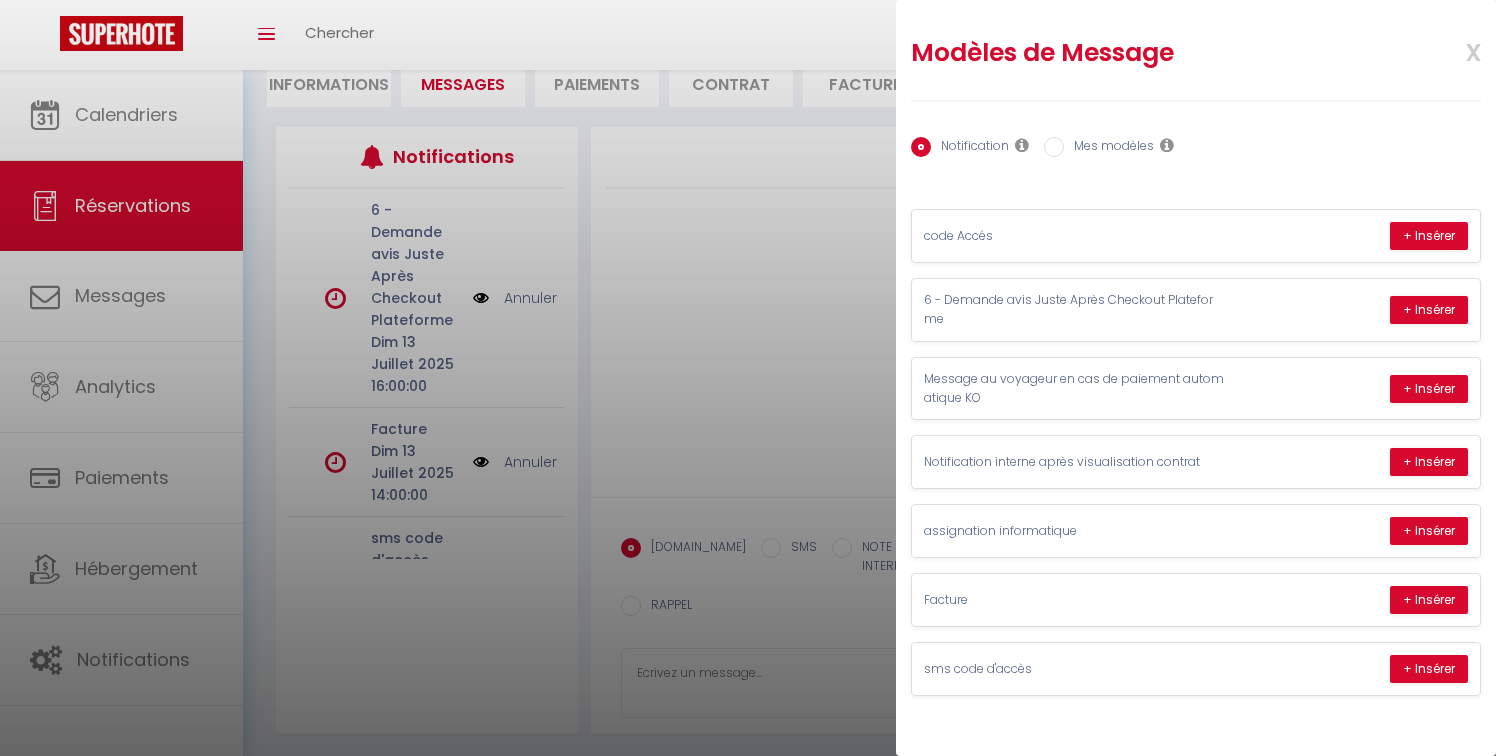 click at bounding box center (748, 378) 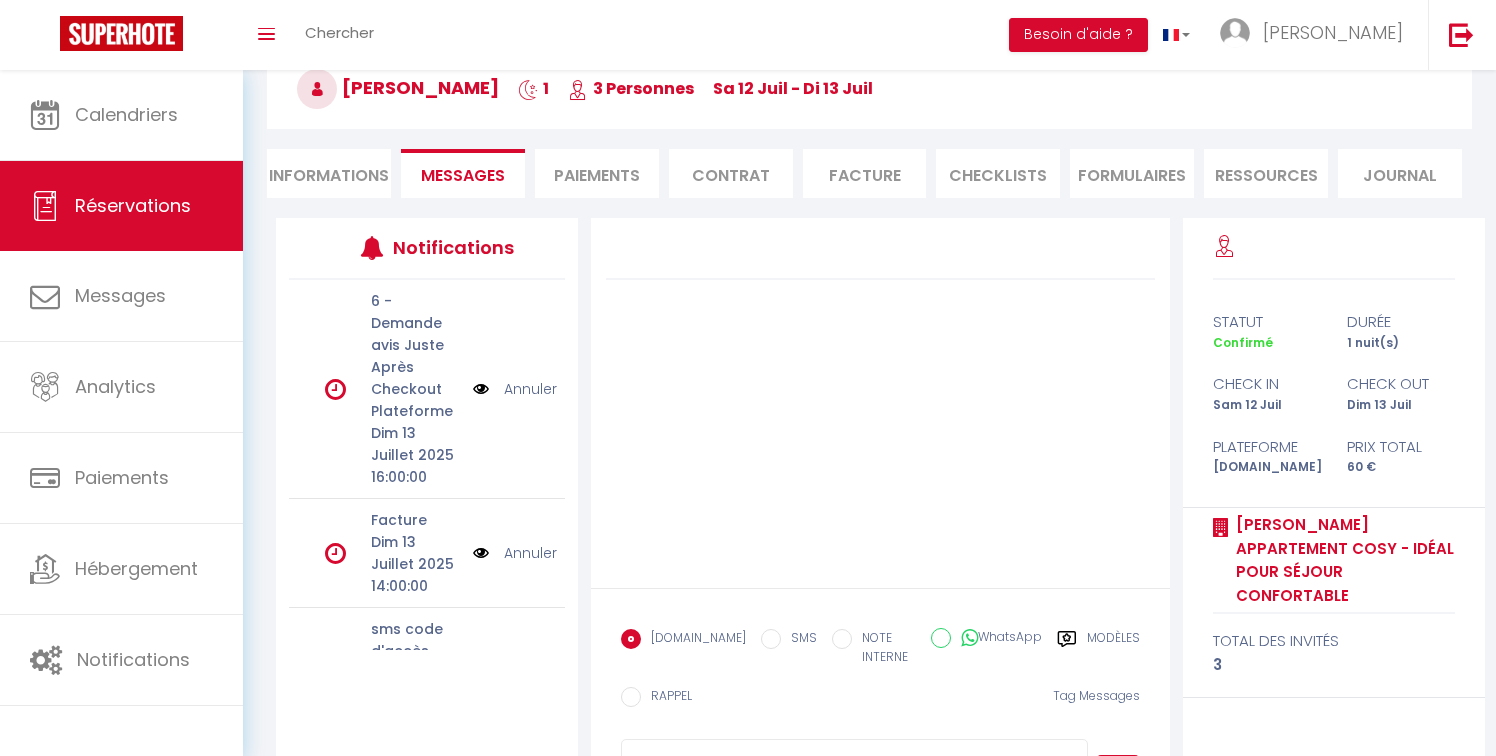 scroll, scrollTop: 117, scrollLeft: 0, axis: vertical 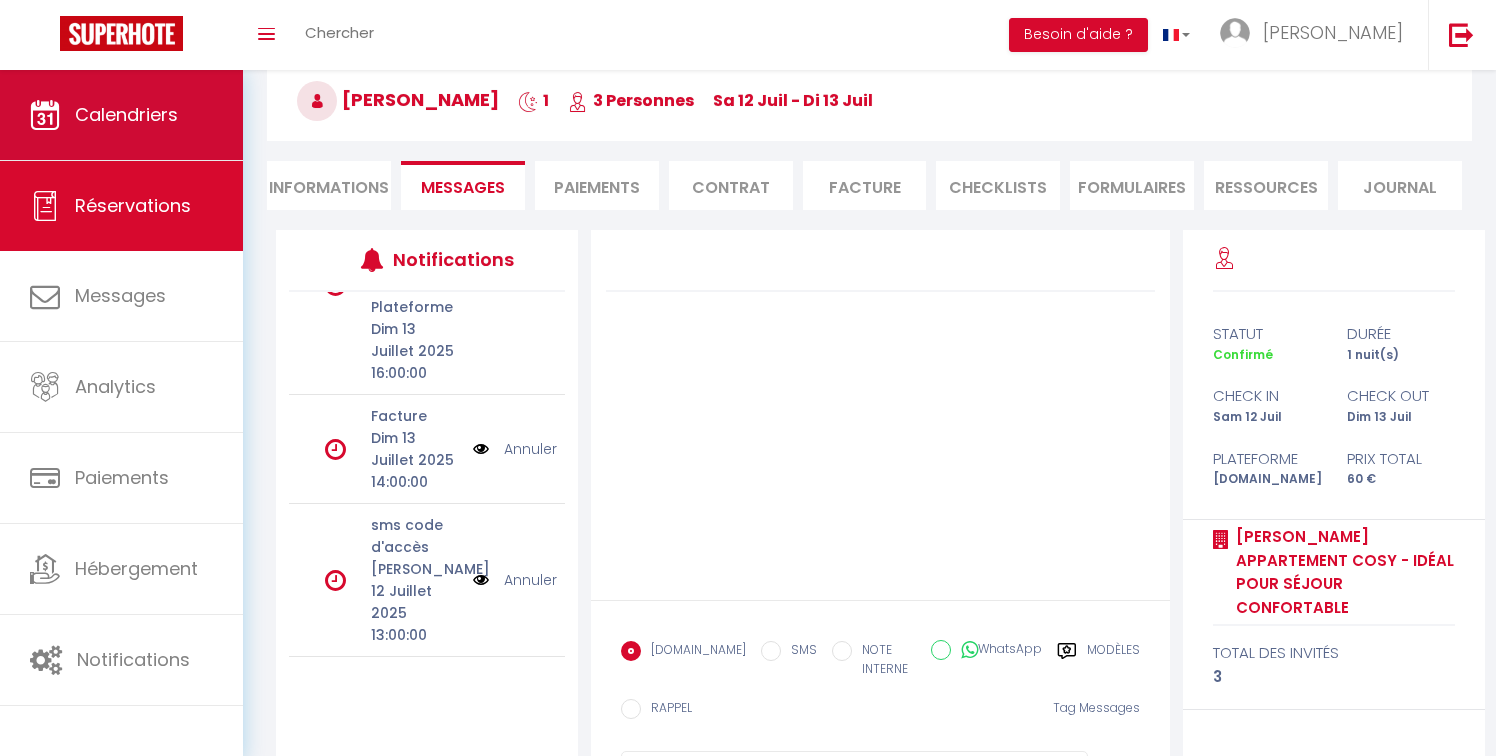 click on "Calendriers" at bounding box center [126, 114] 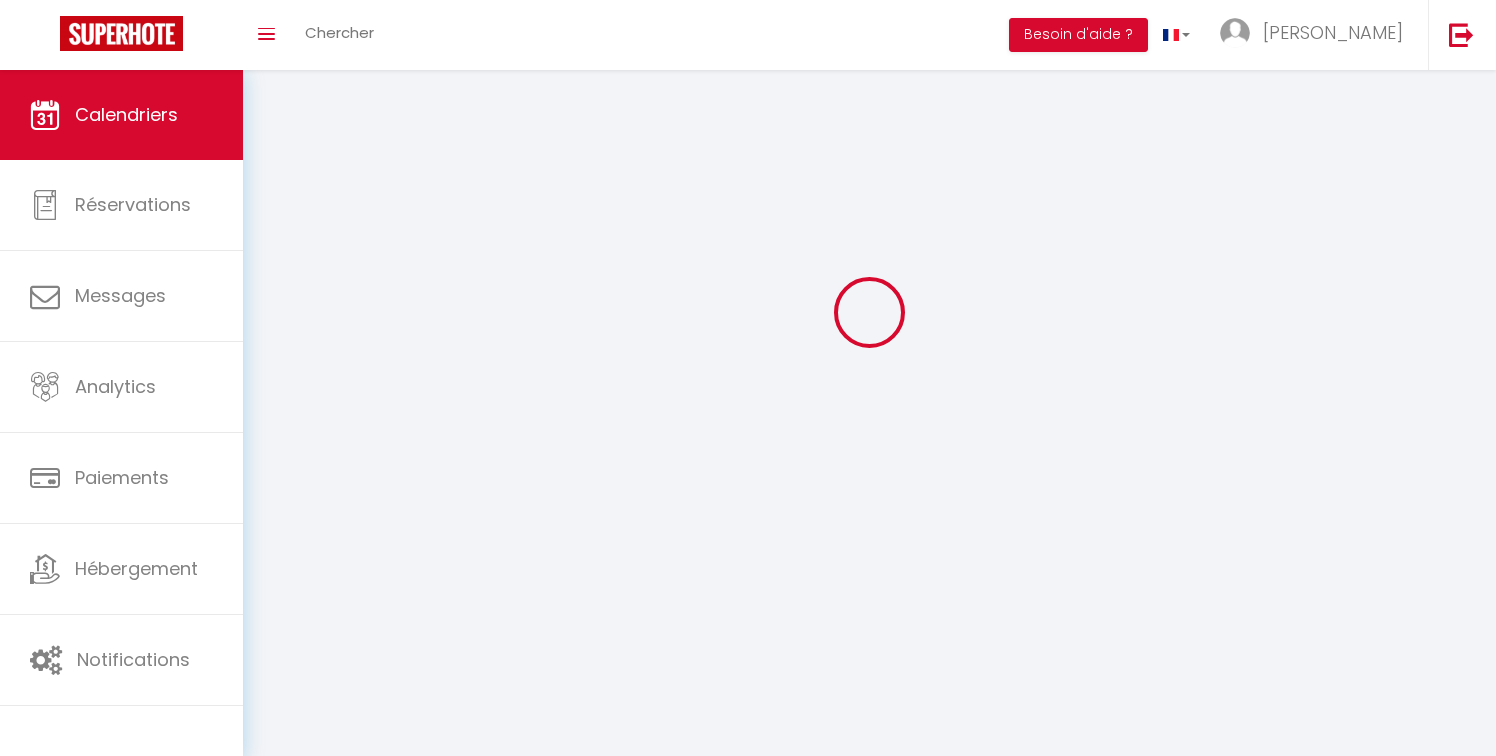 scroll, scrollTop: 0, scrollLeft: 0, axis: both 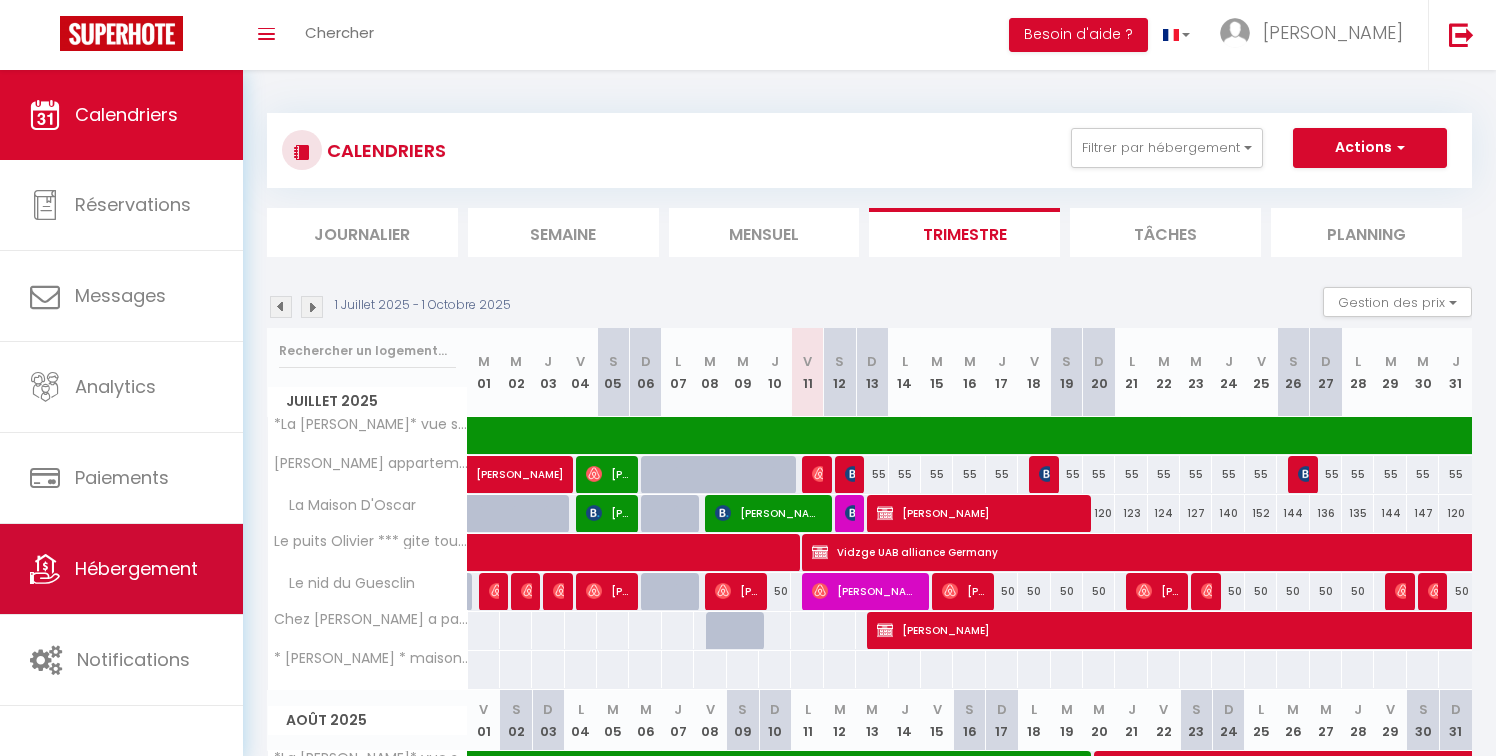 click on "Hébergement" at bounding box center [136, 568] 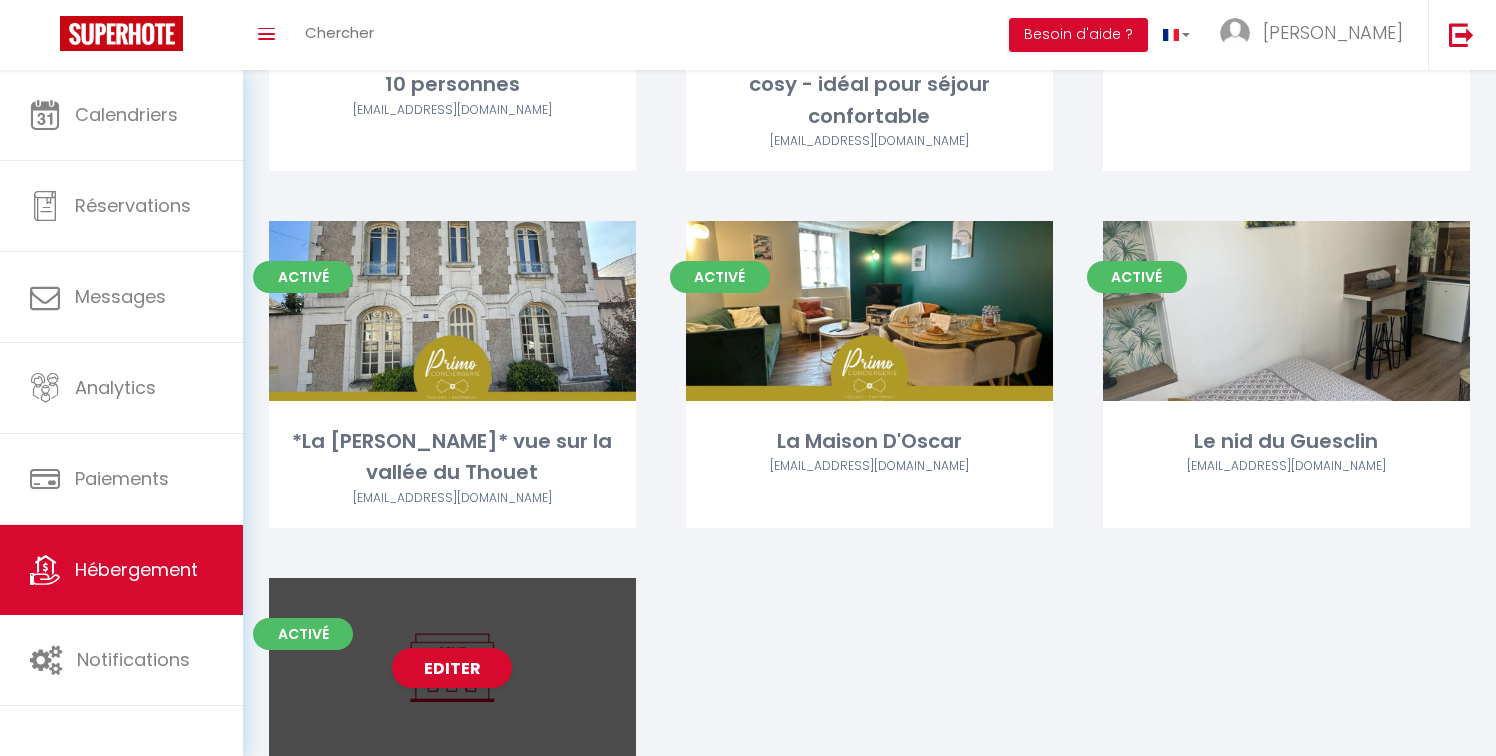 scroll, scrollTop: 399, scrollLeft: 0, axis: vertical 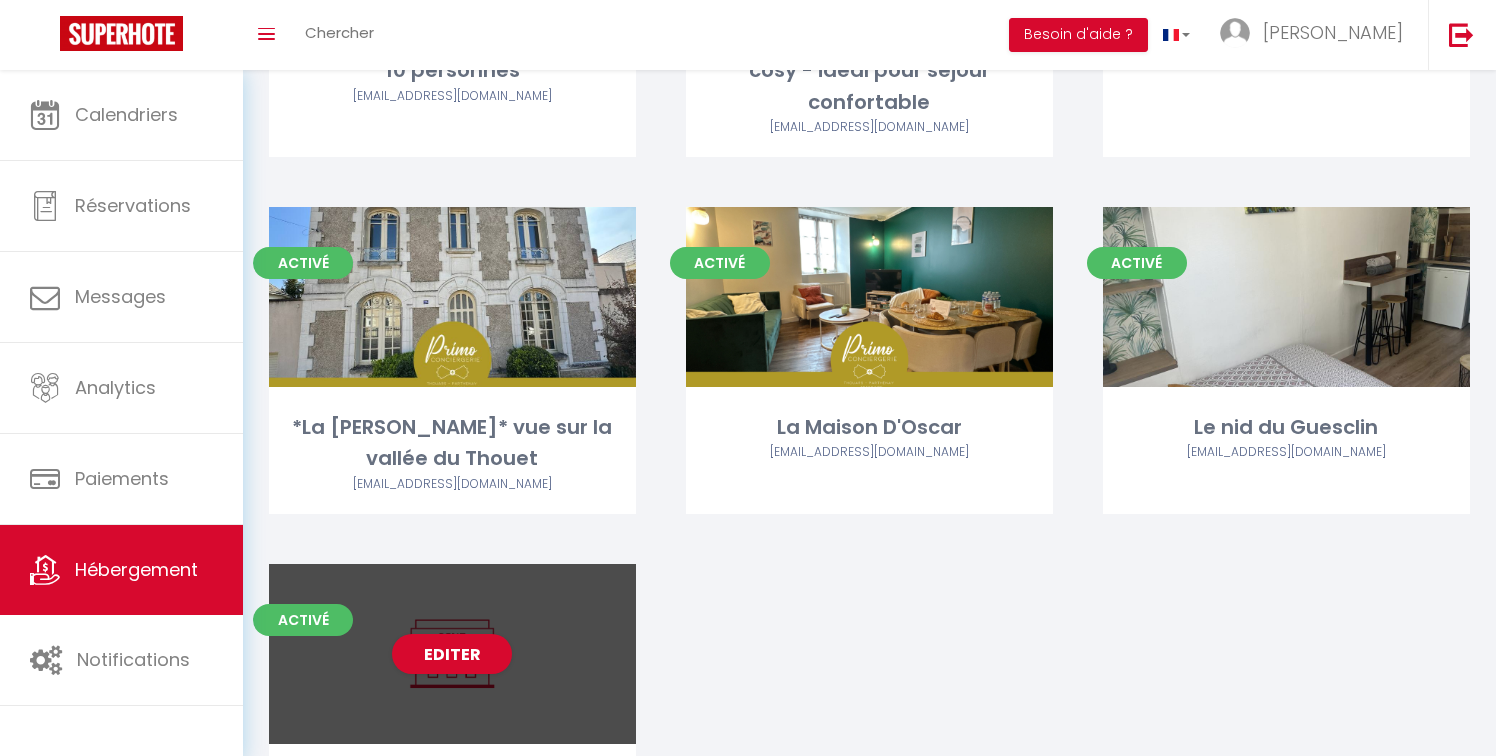 click on "Editer" at bounding box center (452, 654) 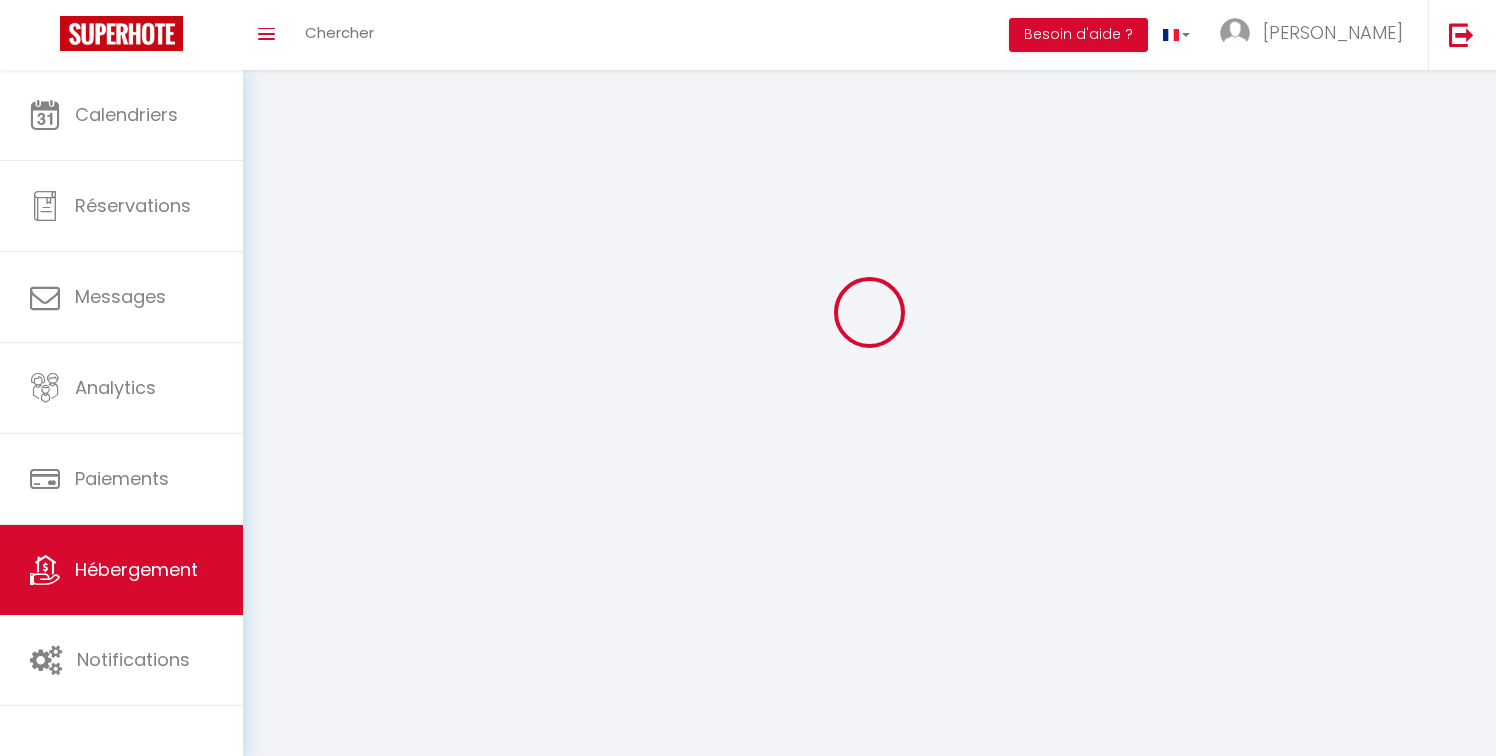 select 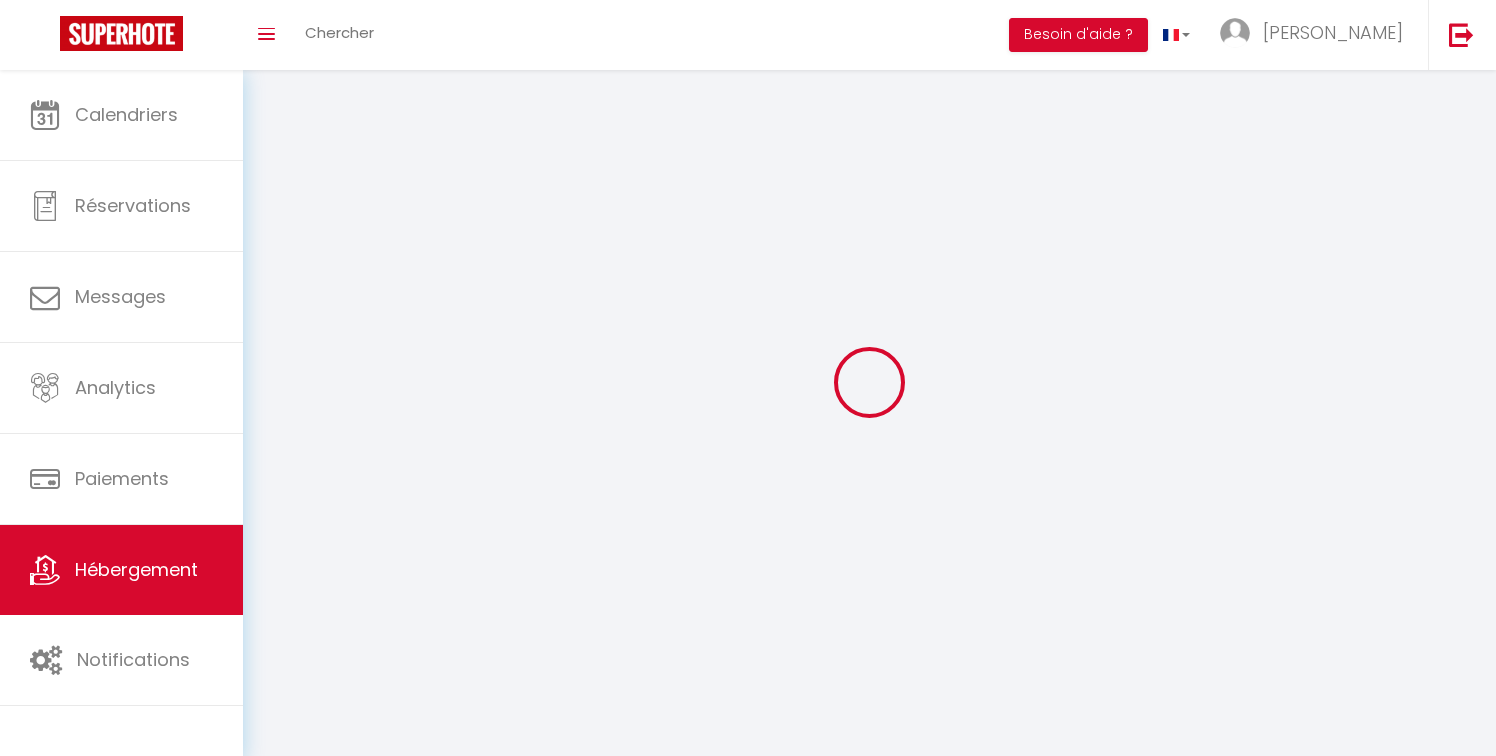 select 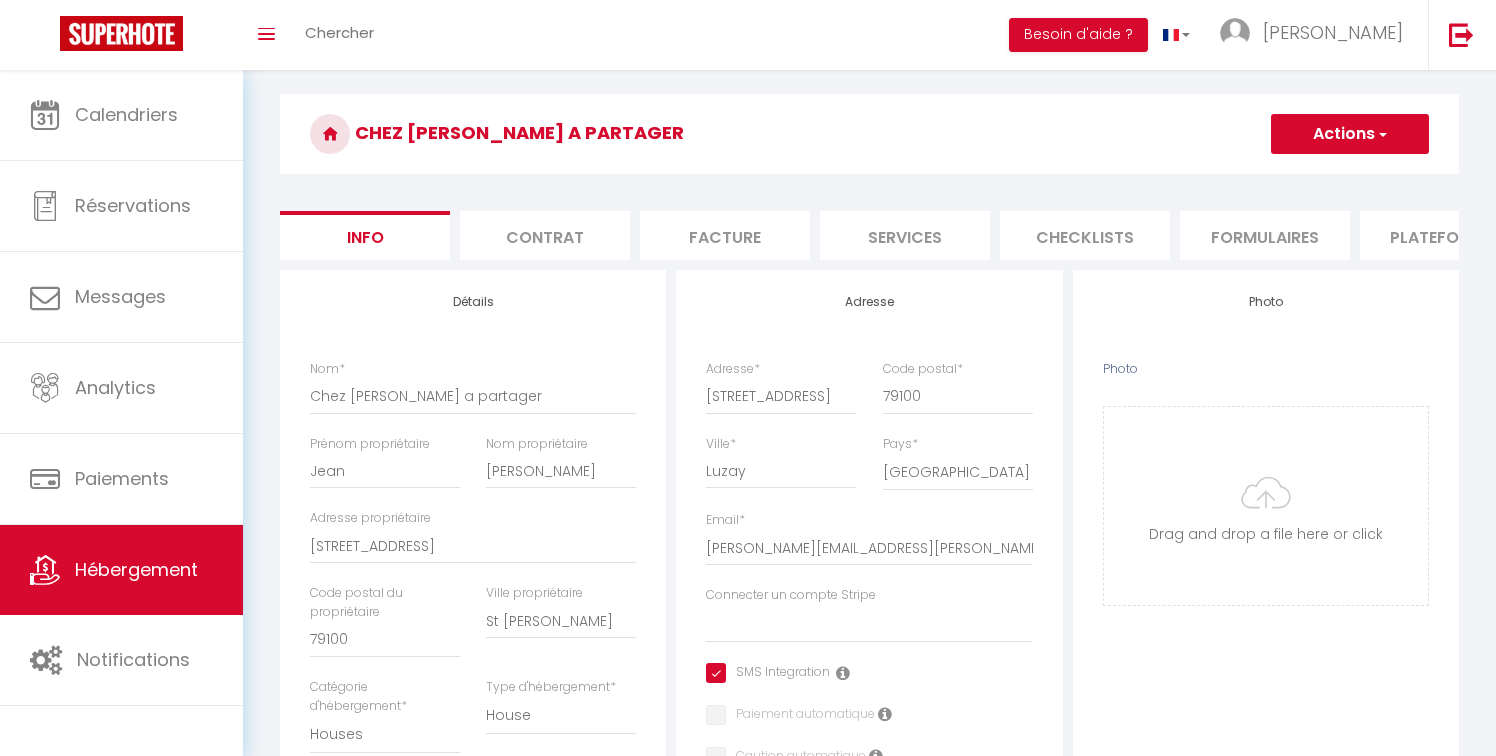 scroll, scrollTop: 75, scrollLeft: 0, axis: vertical 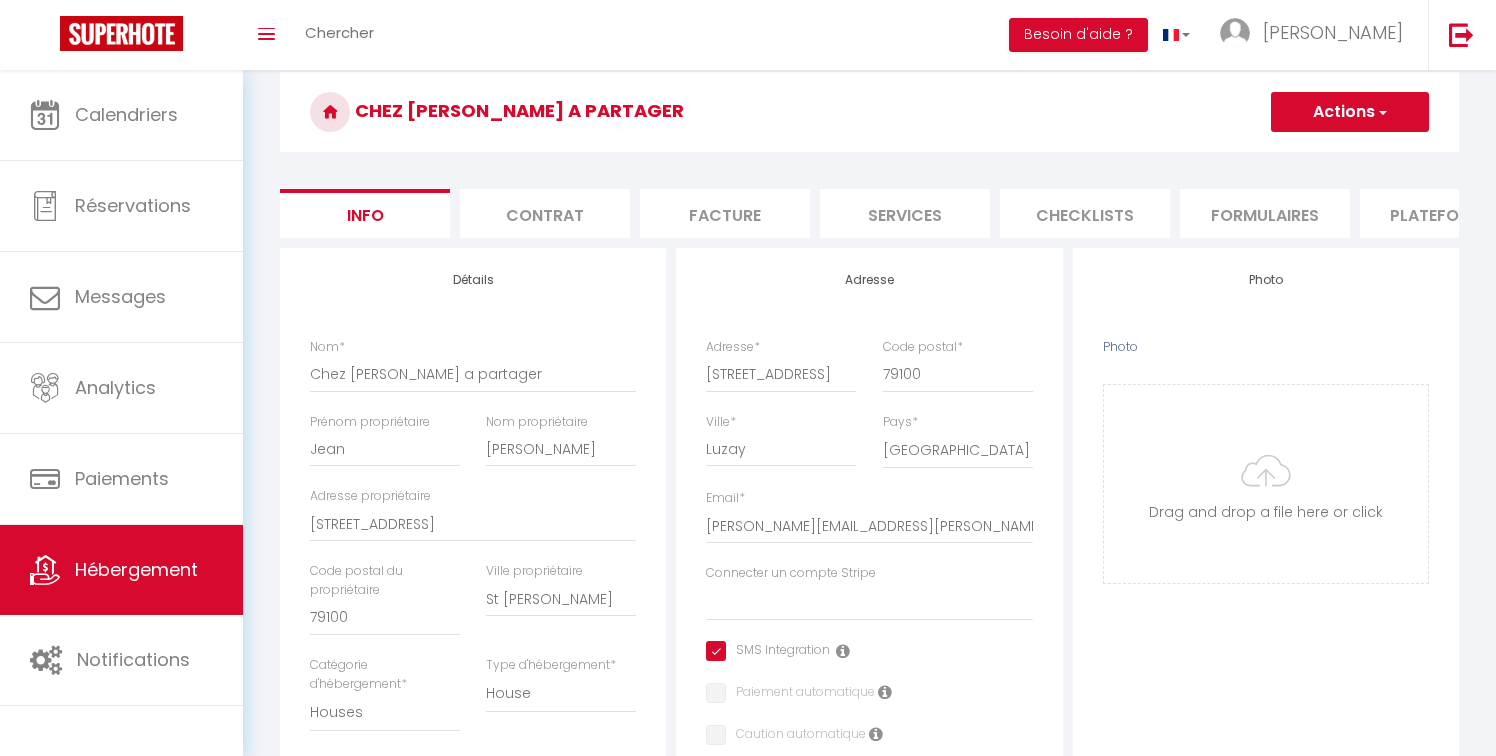 select 